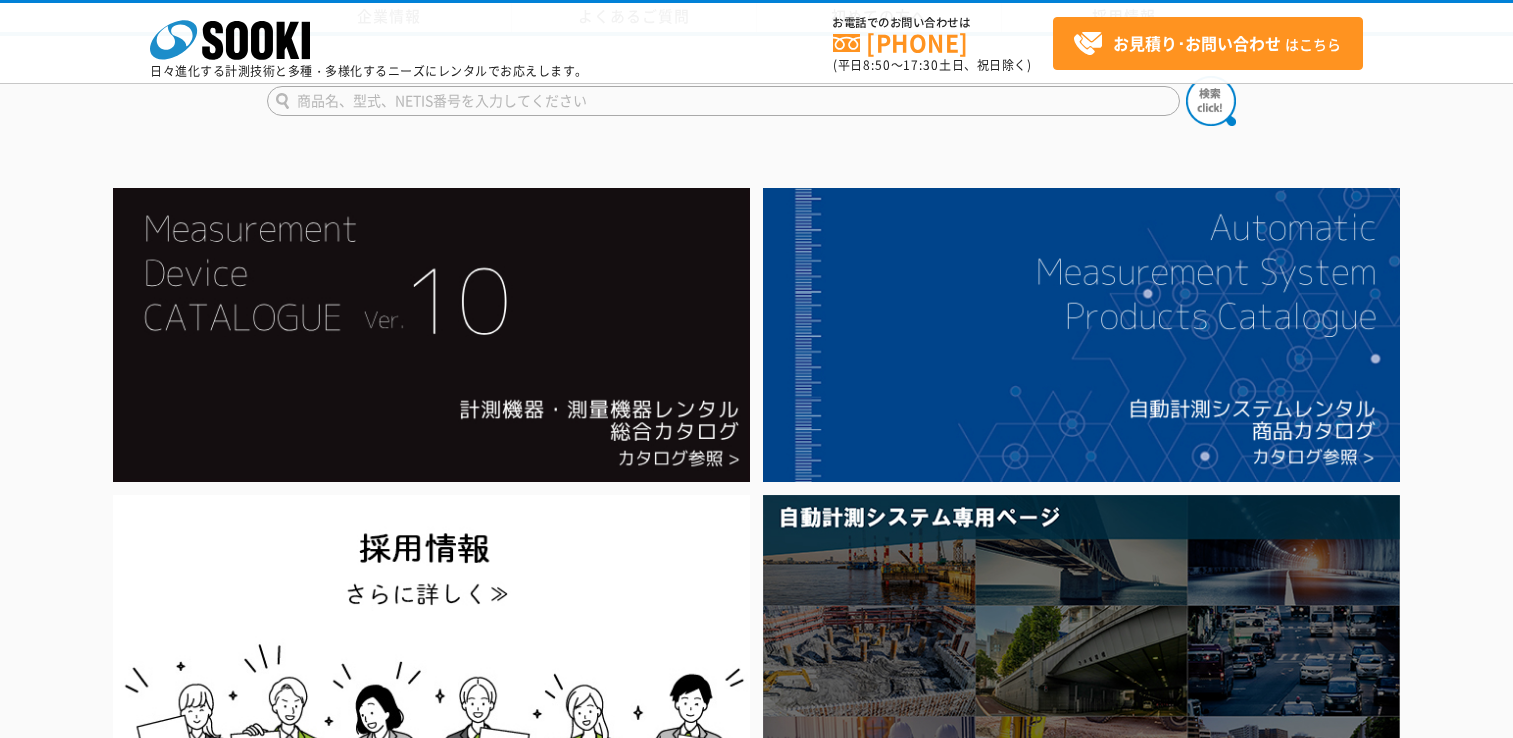 scroll, scrollTop: 800, scrollLeft: 0, axis: vertical 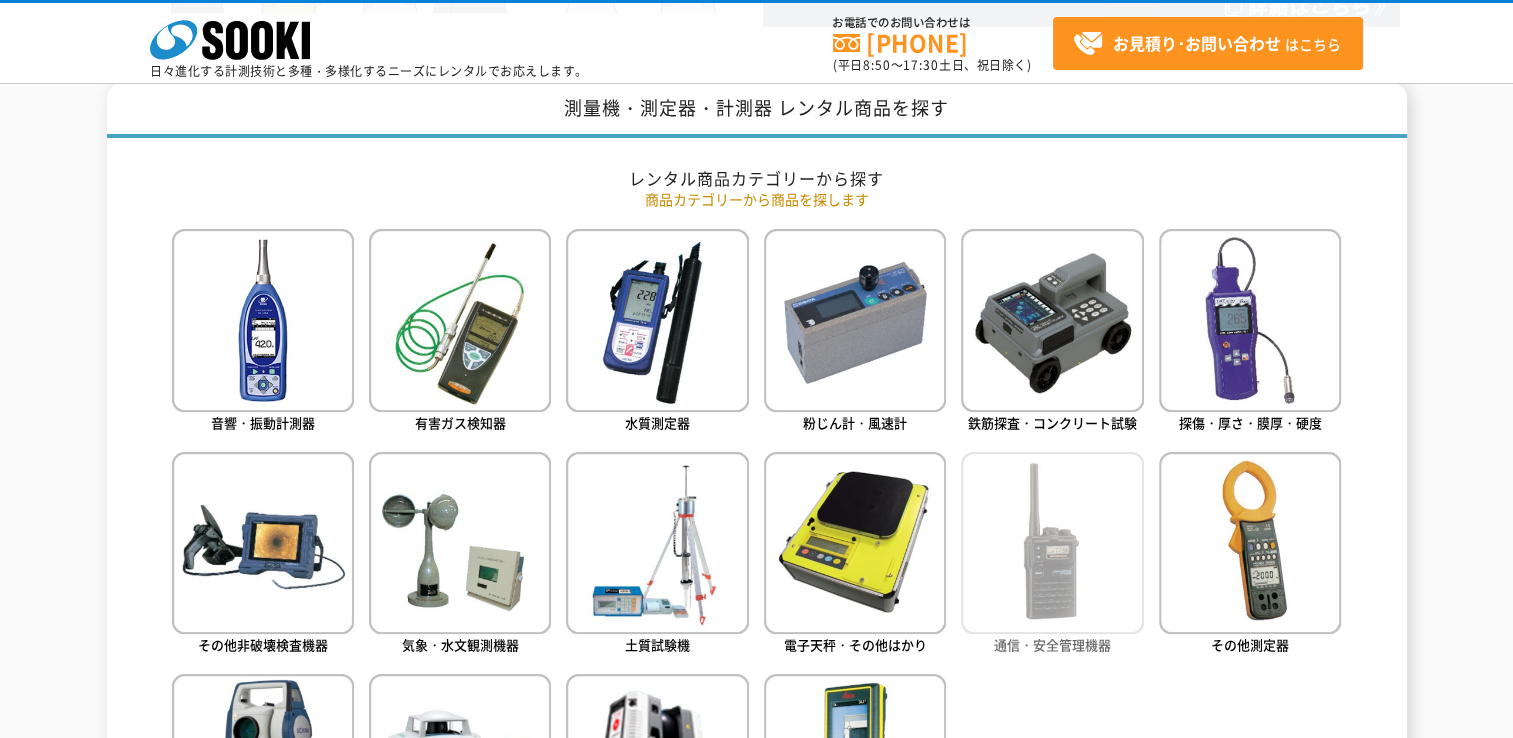 click at bounding box center (1052, 543) 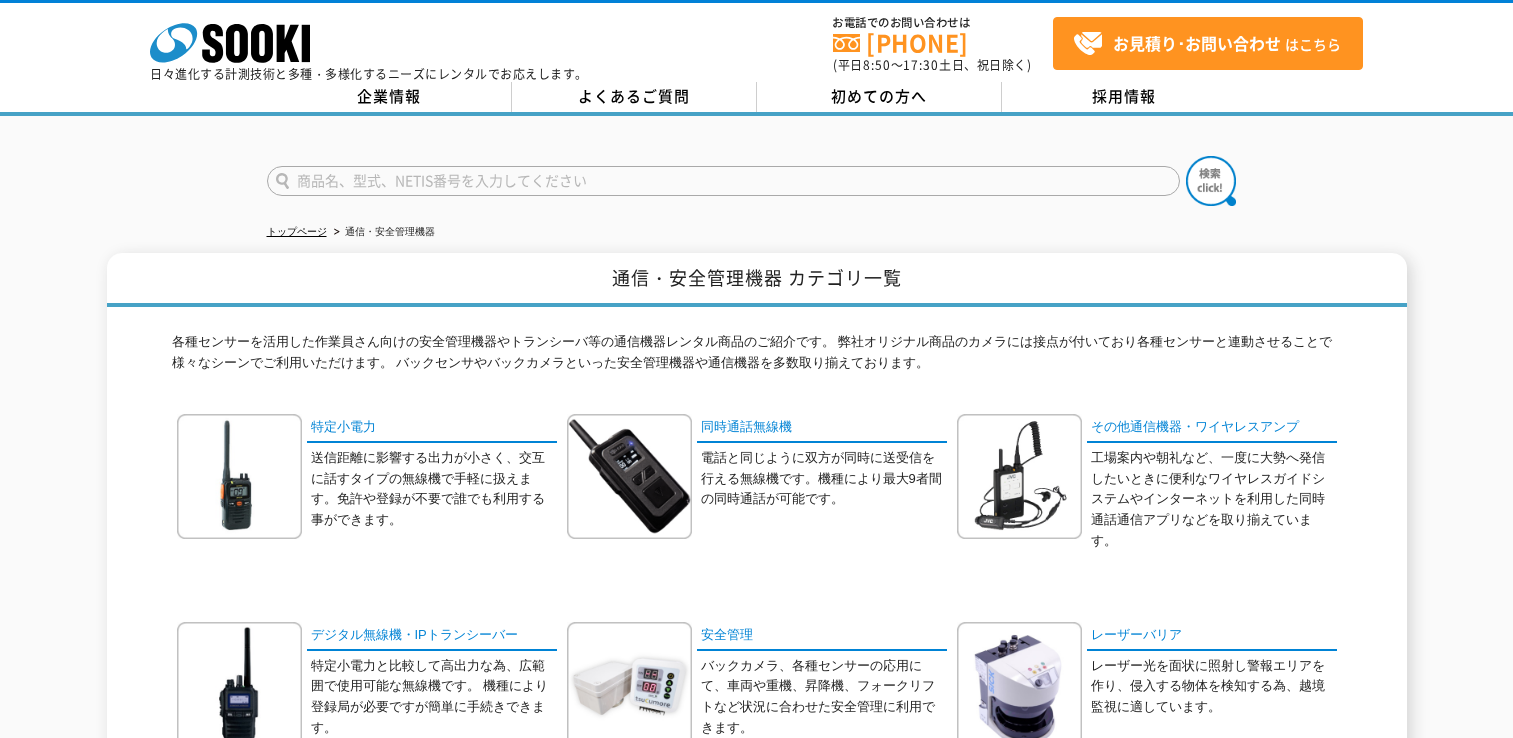 scroll, scrollTop: 0, scrollLeft: 0, axis: both 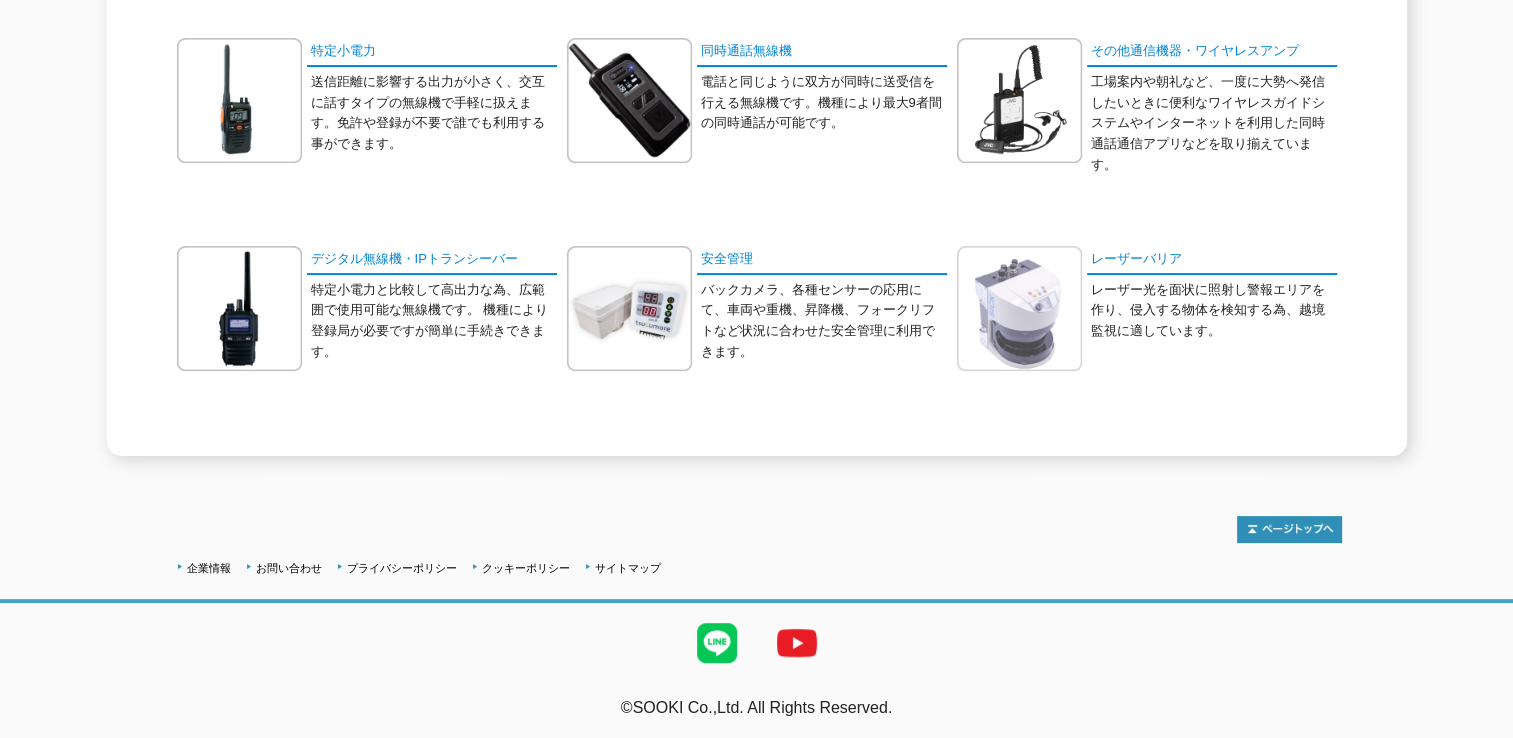 click at bounding box center (1019, 308) 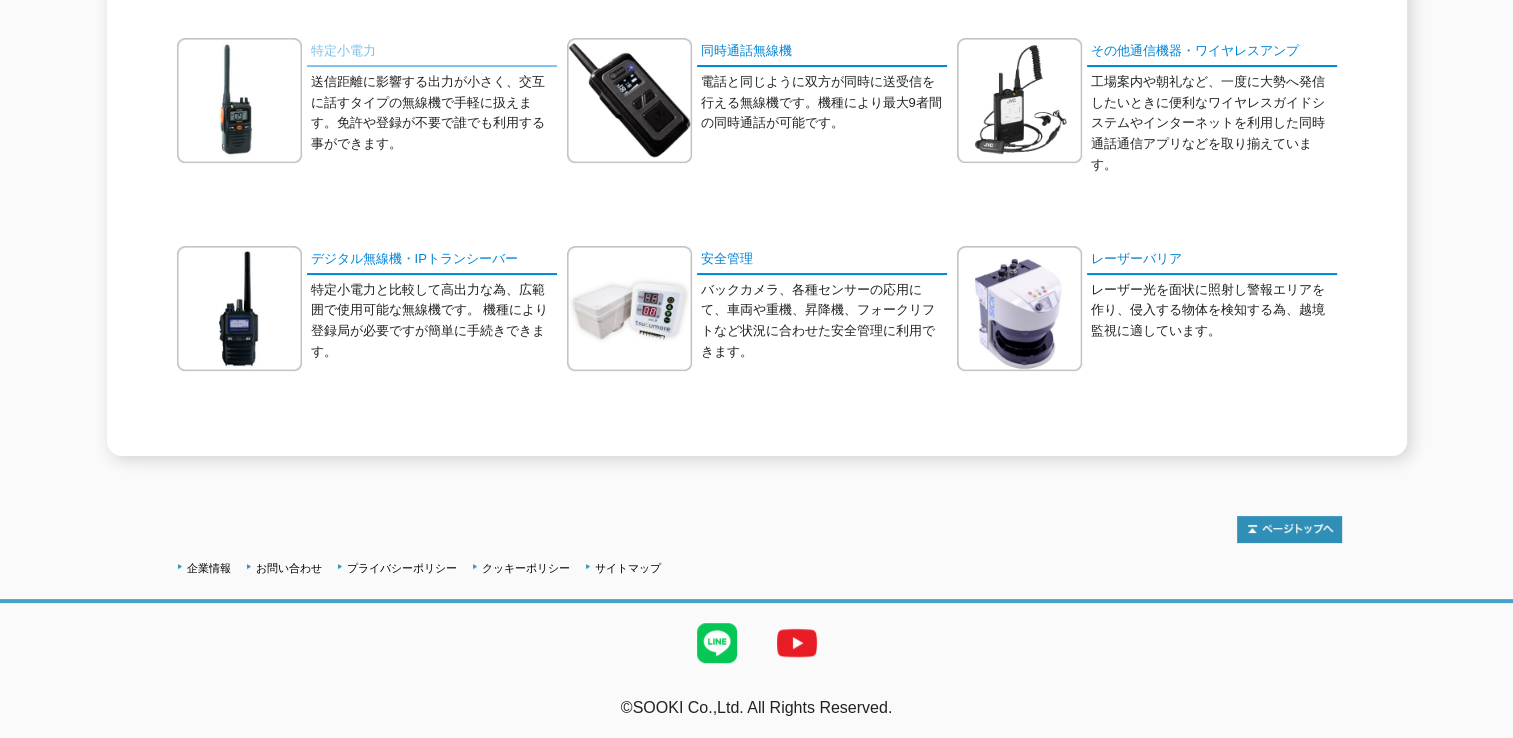 click on "特定小電力" at bounding box center [432, 52] 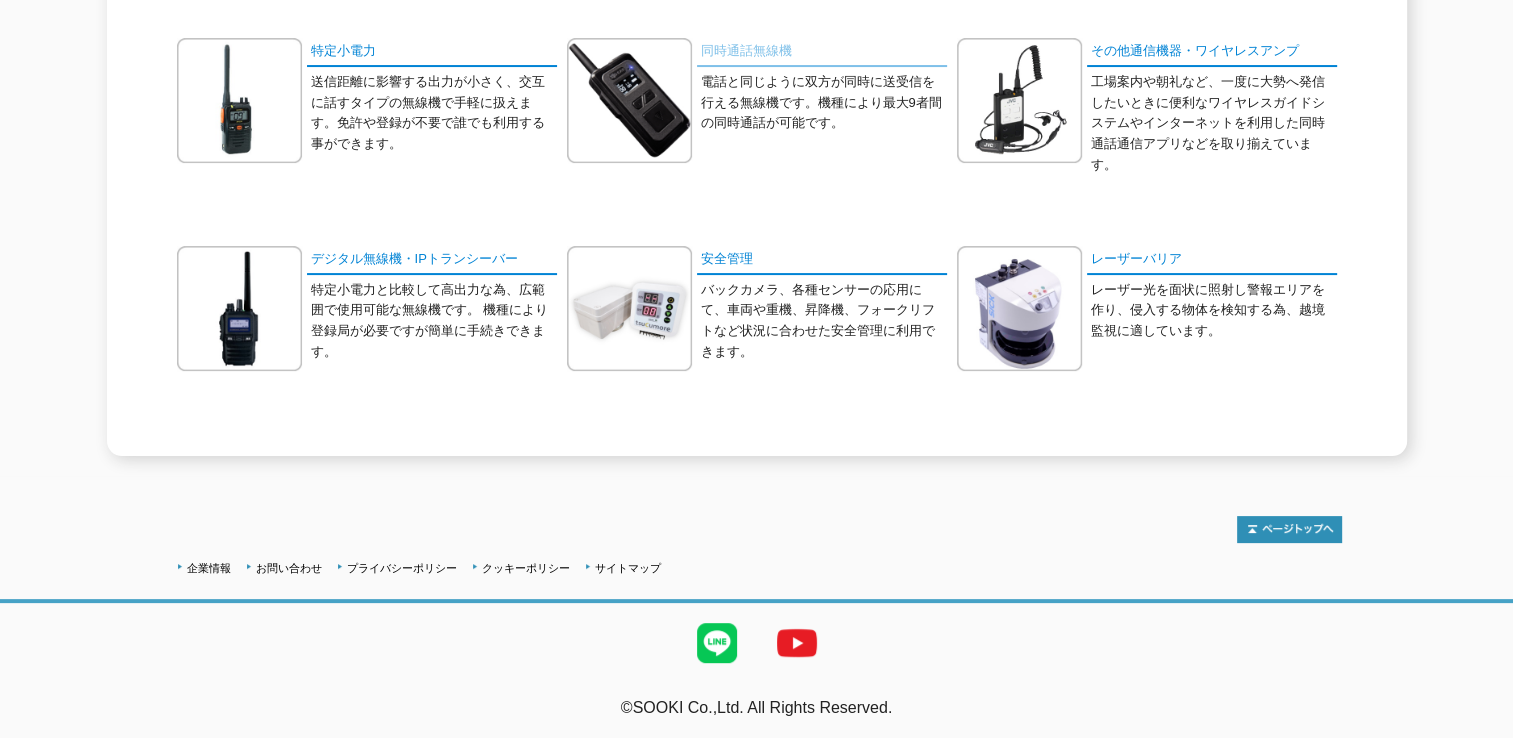 click on "同時通話無線機" at bounding box center (822, 52) 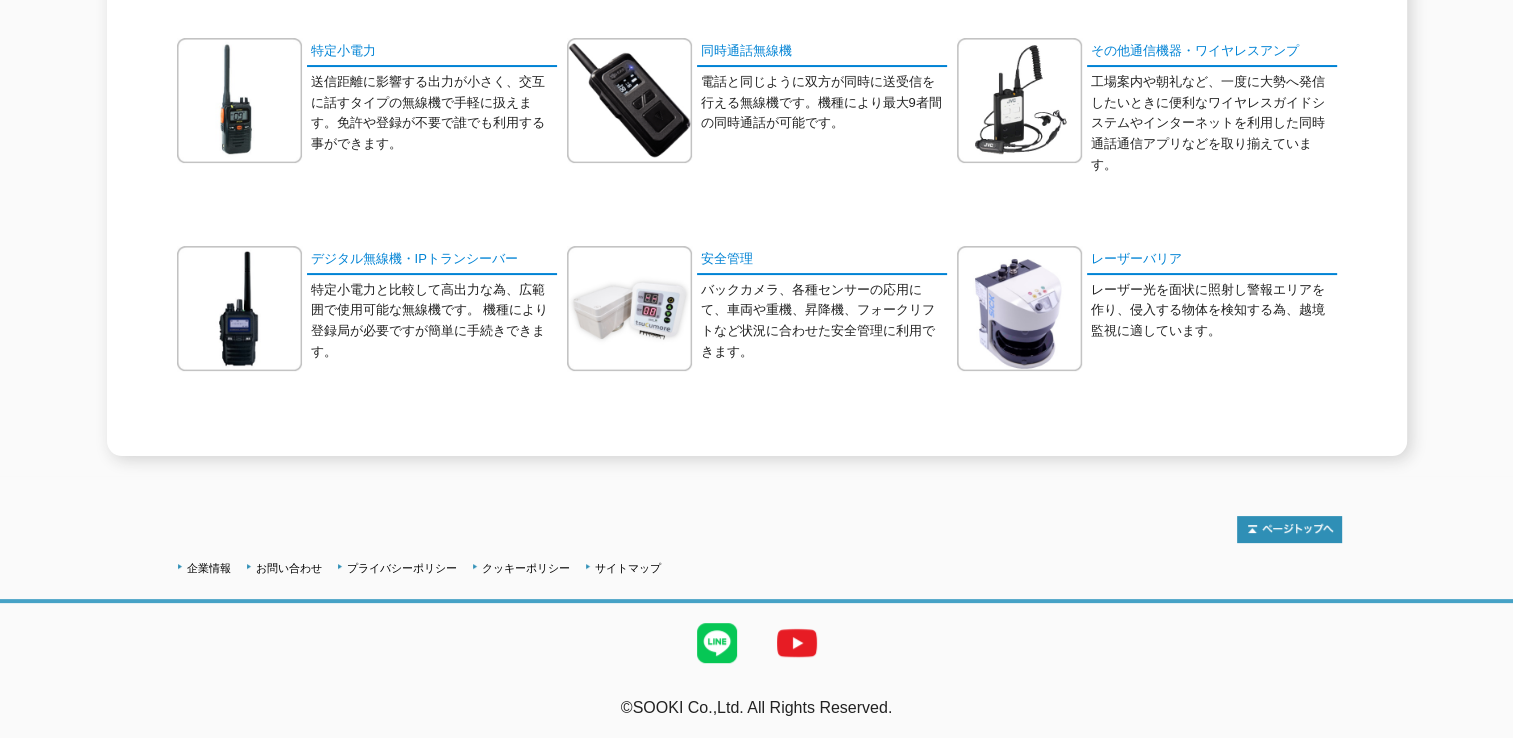 scroll, scrollTop: 231, scrollLeft: 0, axis: vertical 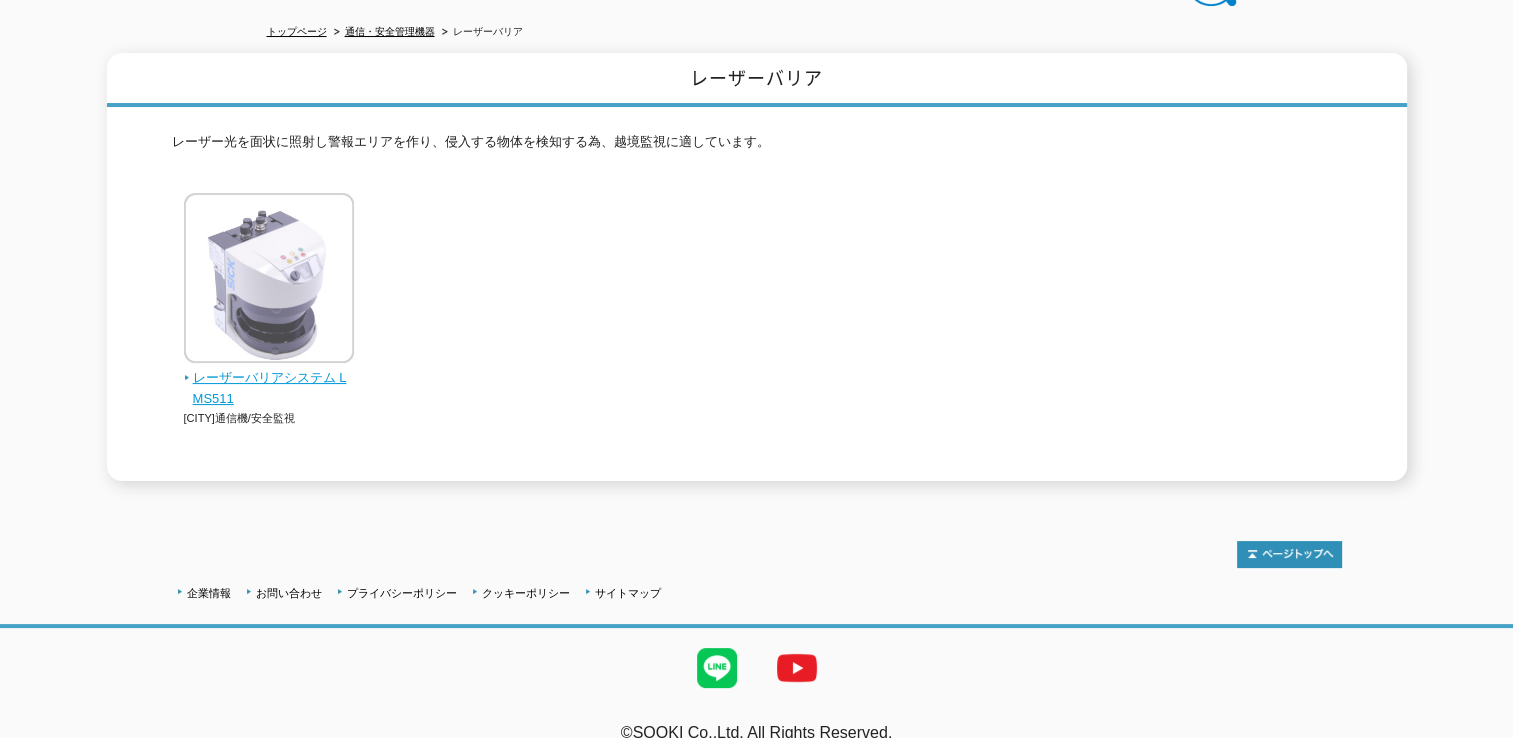 click at bounding box center (269, 280) 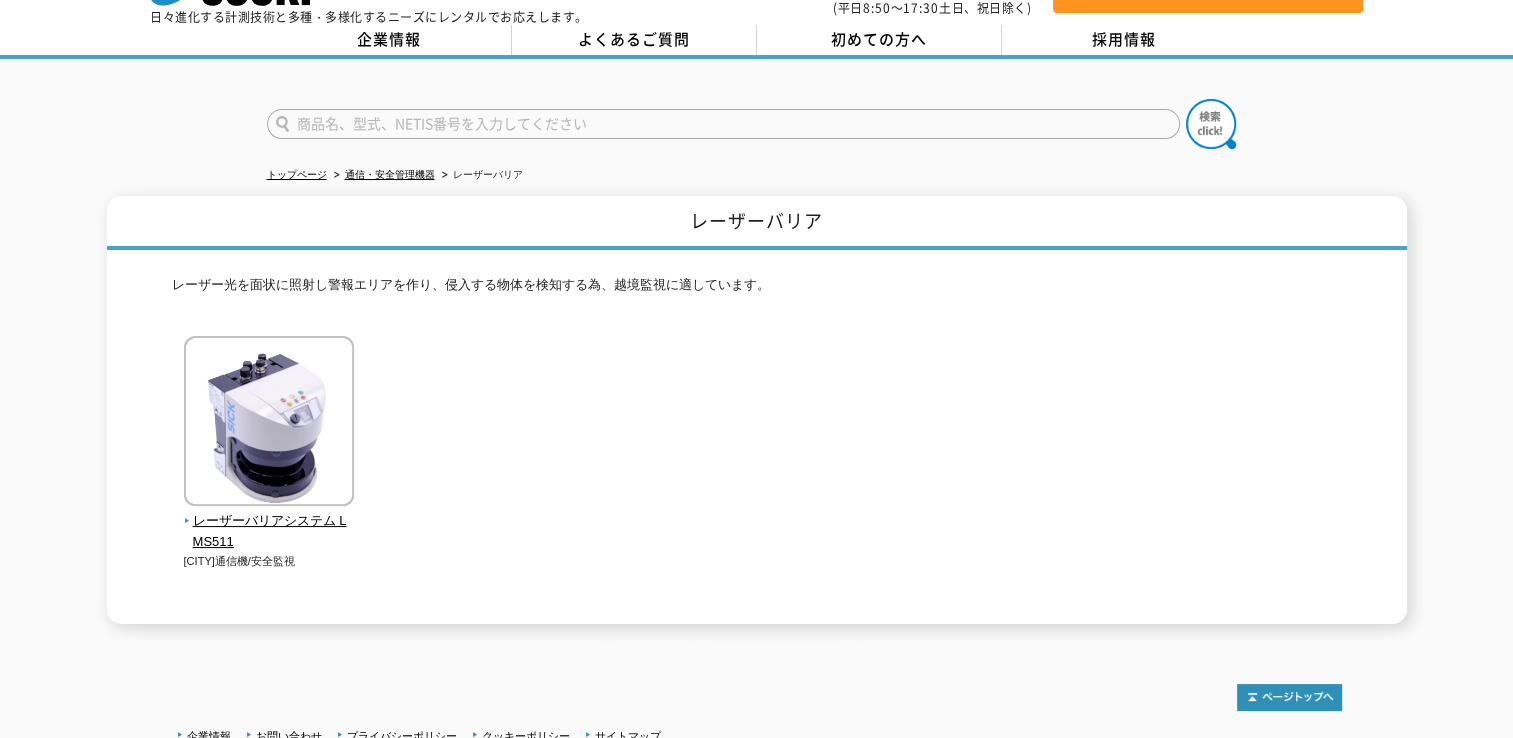 scroll, scrollTop: 0, scrollLeft: 0, axis: both 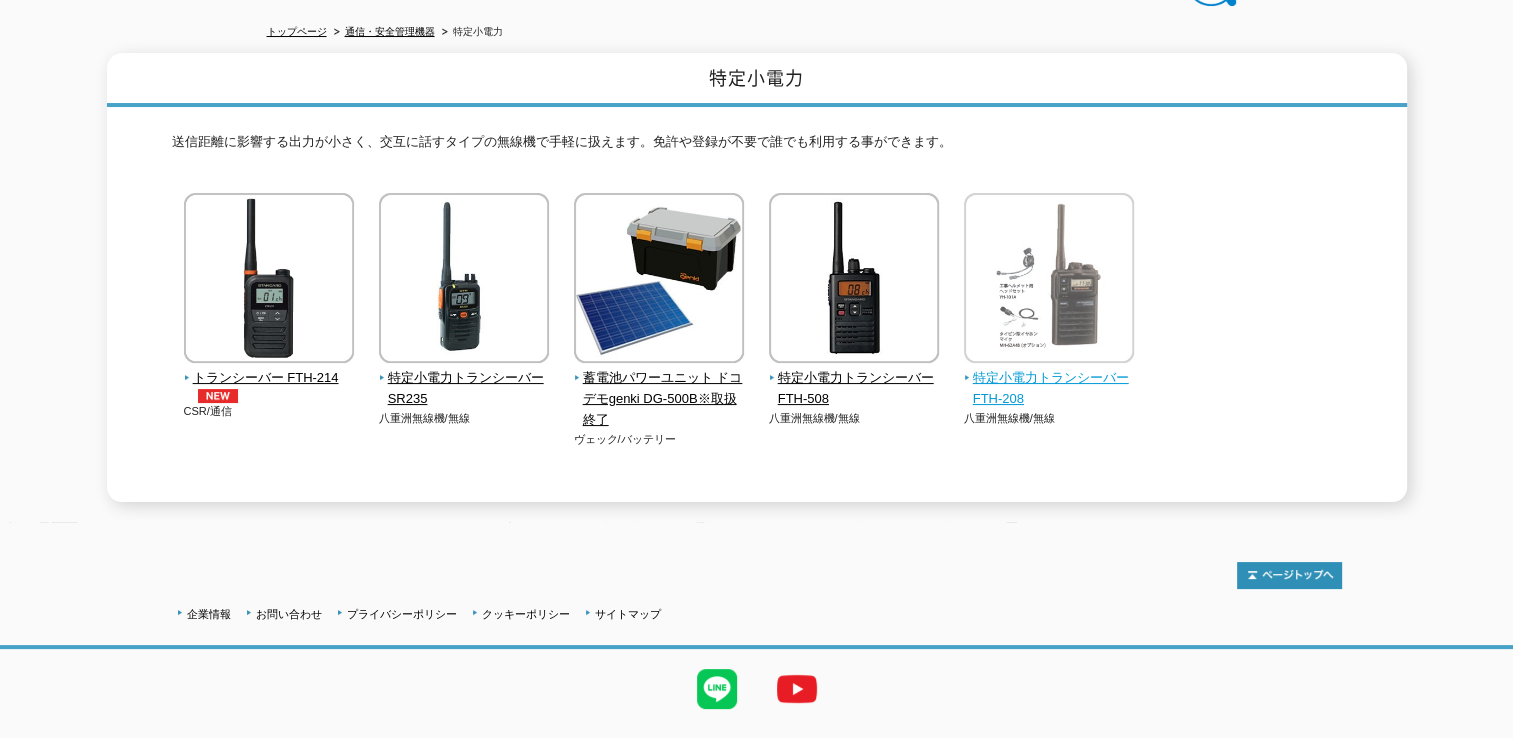 click at bounding box center [1049, 280] 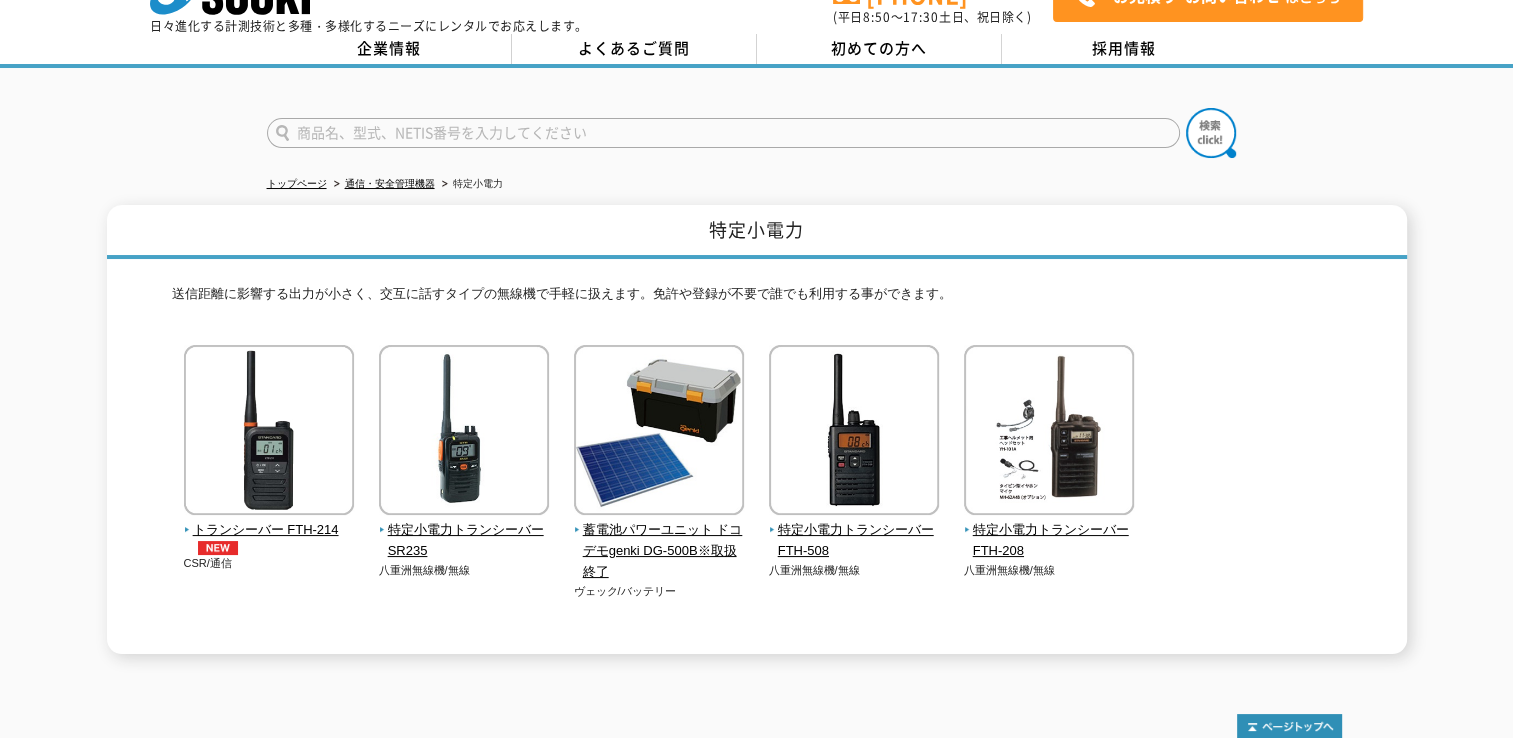 scroll, scrollTop: 0, scrollLeft: 0, axis: both 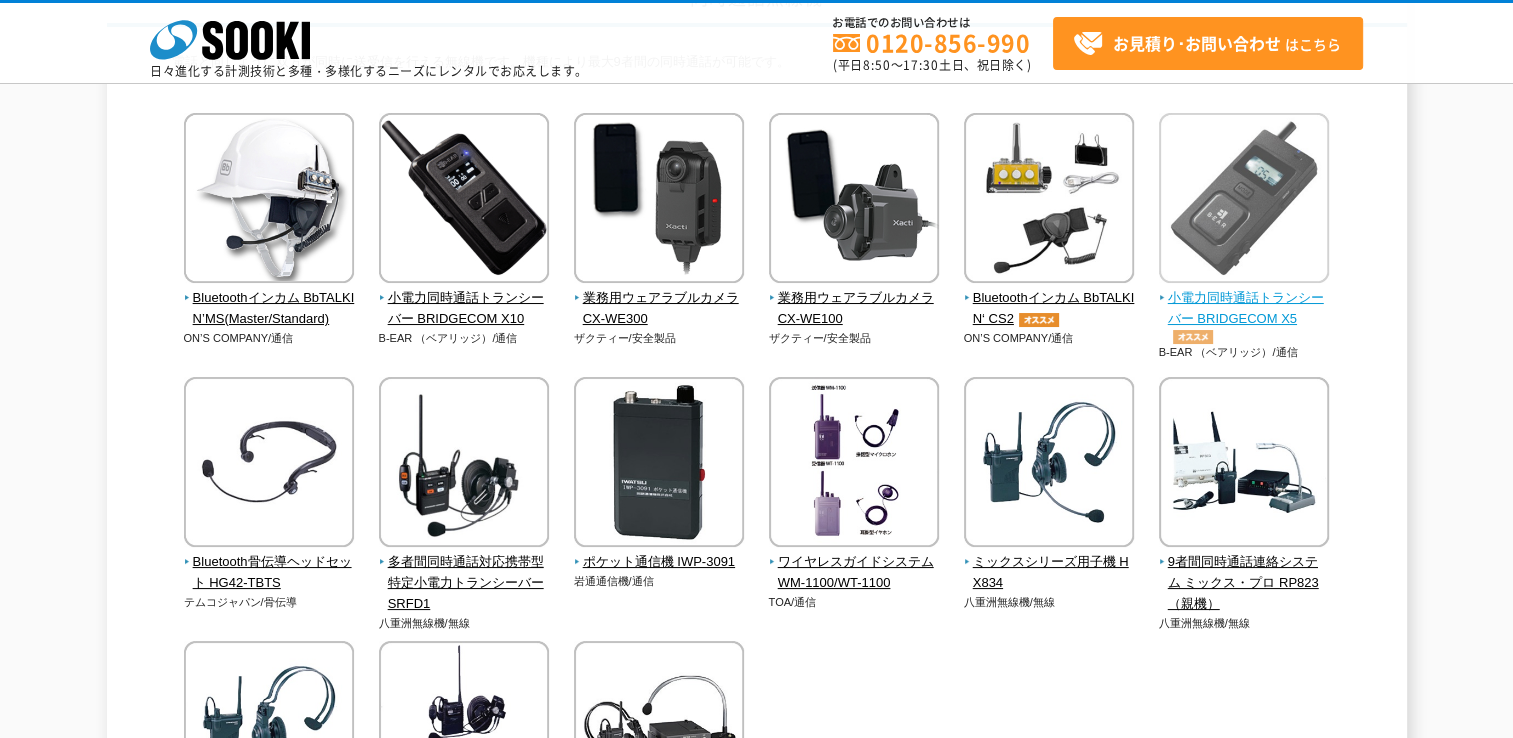 click at bounding box center [1244, 200] 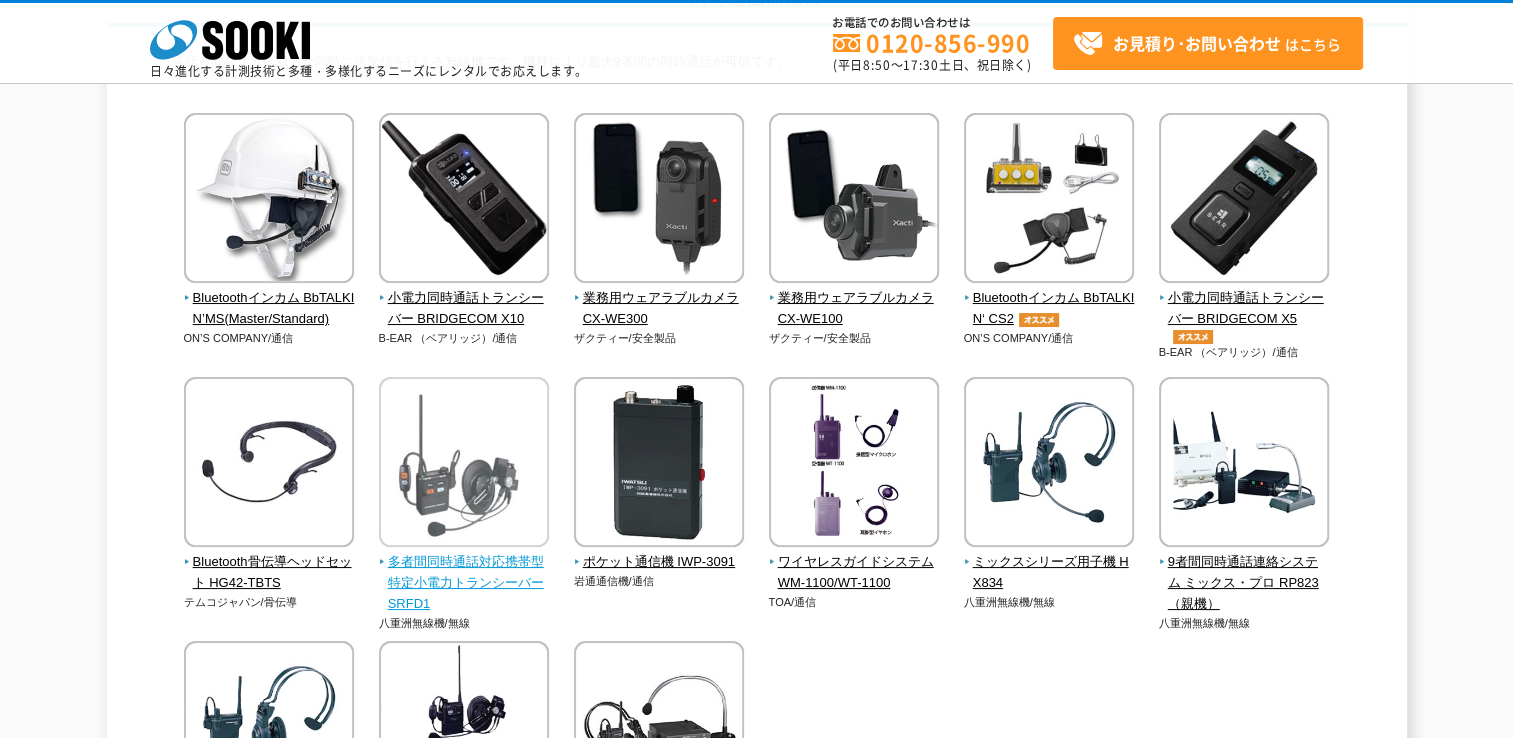 click at bounding box center (464, 464) 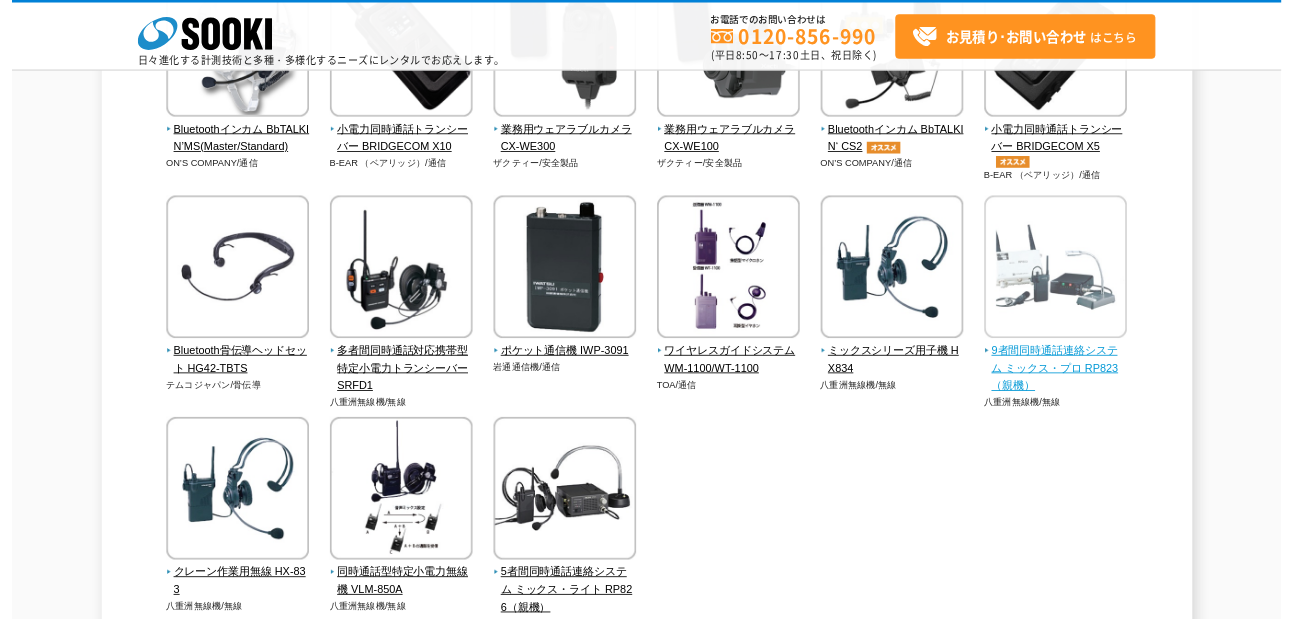 scroll, scrollTop: 400, scrollLeft: 0, axis: vertical 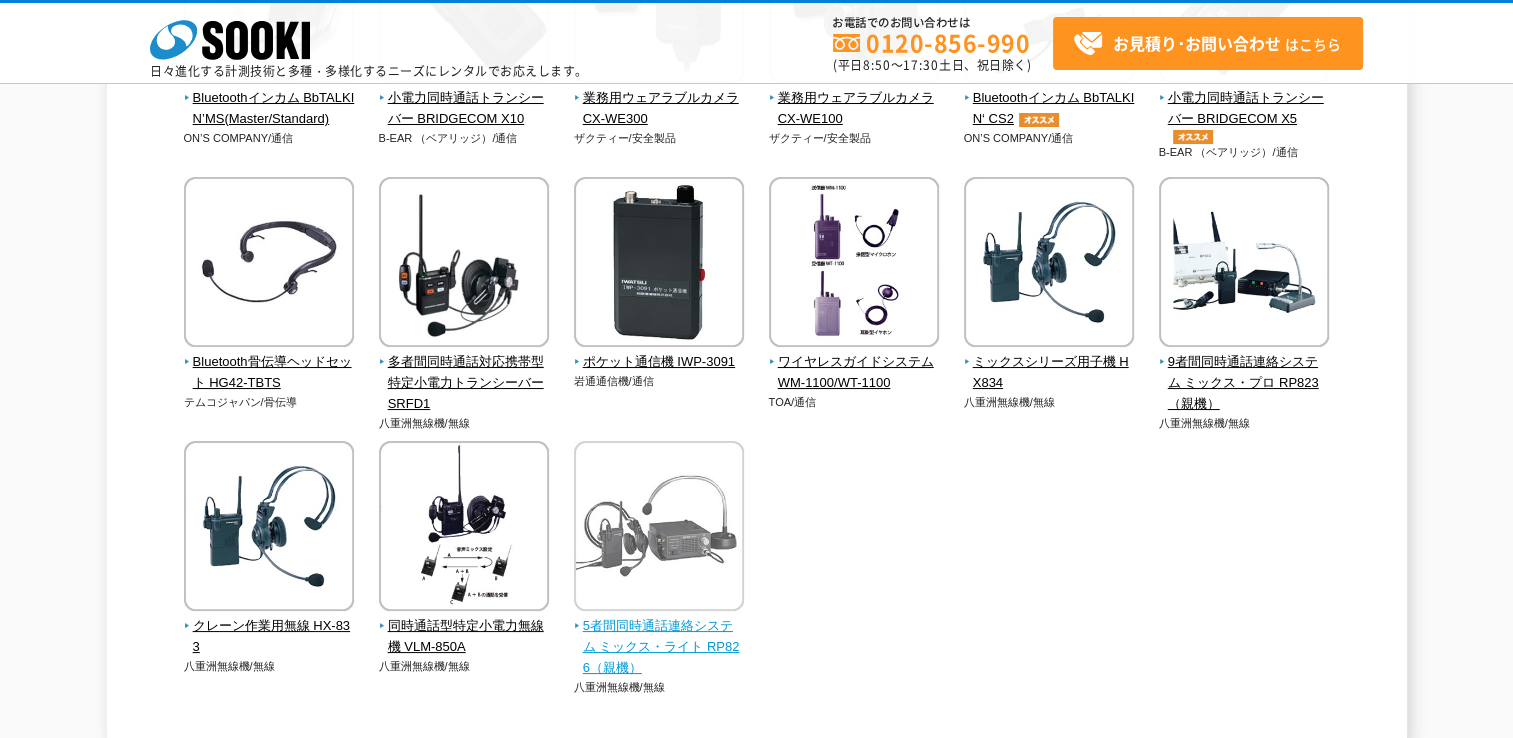 click at bounding box center (659, 528) 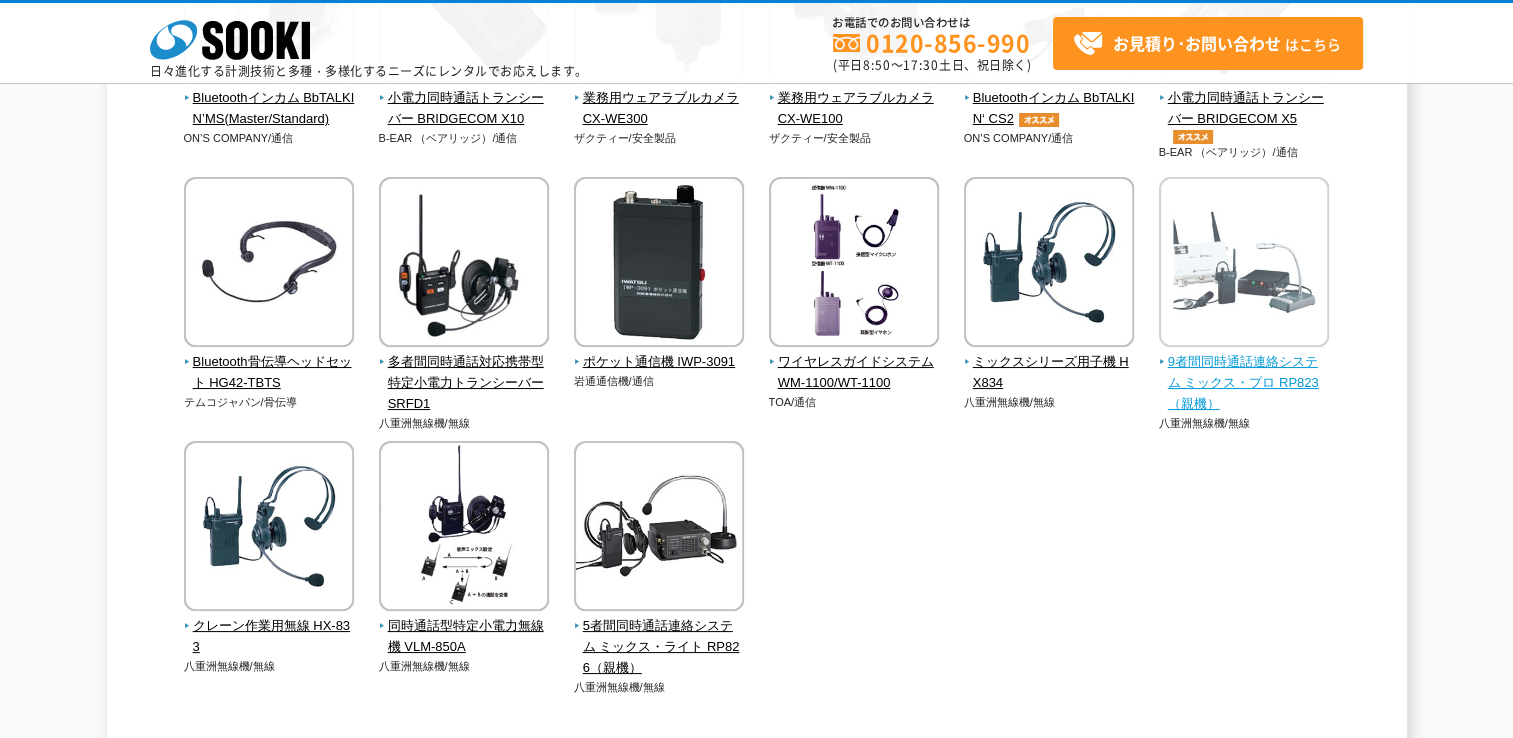 click at bounding box center (1244, 264) 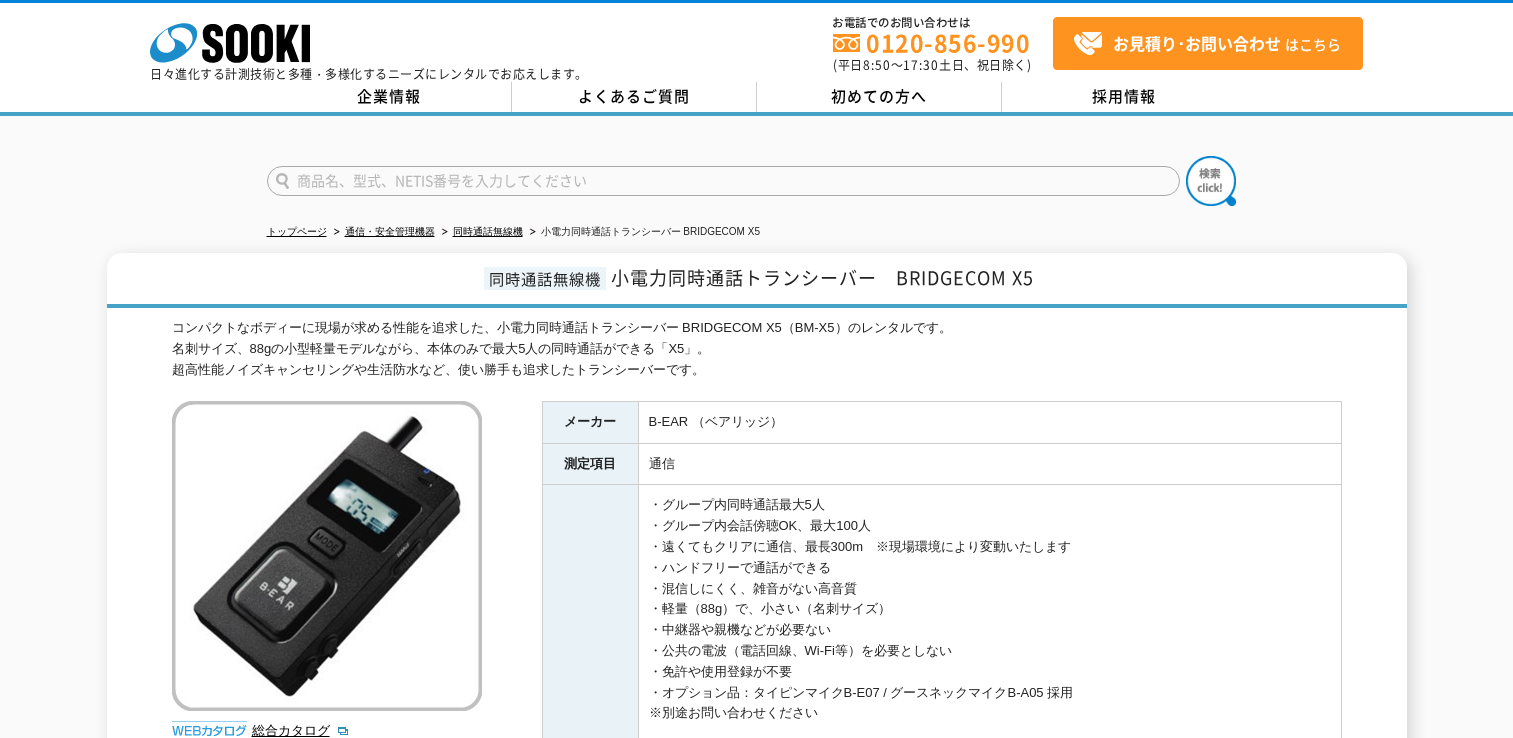 scroll, scrollTop: 0, scrollLeft: 0, axis: both 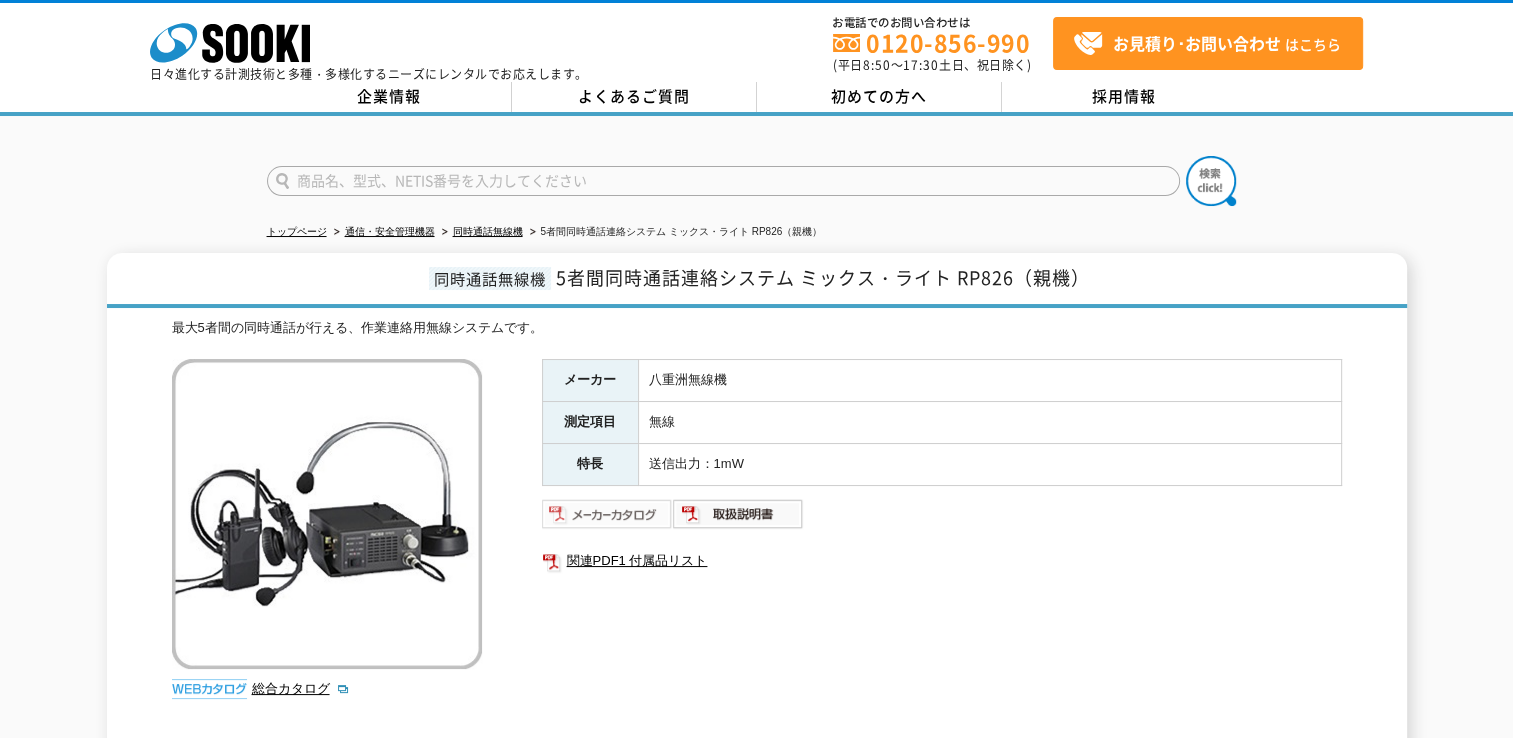 click at bounding box center (607, 514) 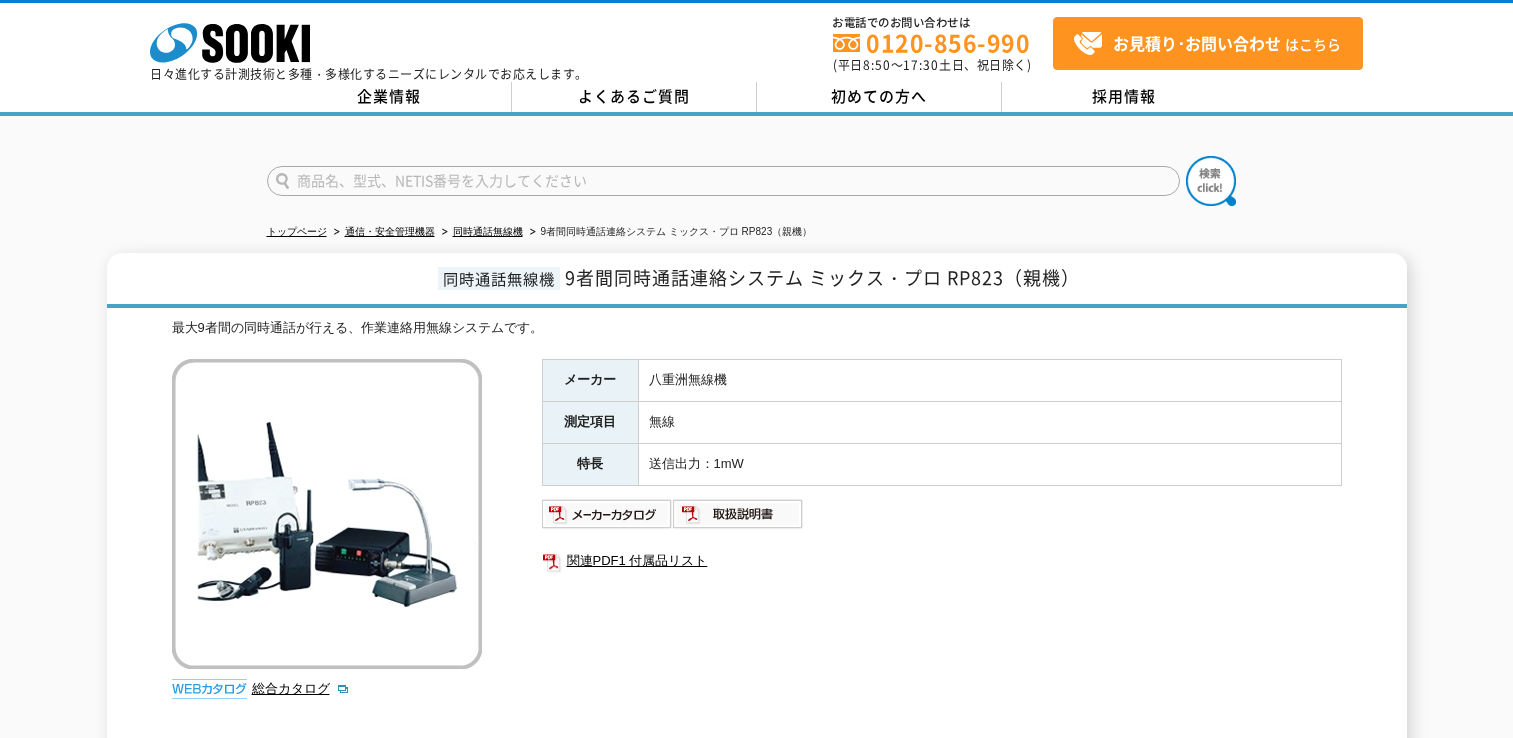 scroll, scrollTop: 0, scrollLeft: 0, axis: both 